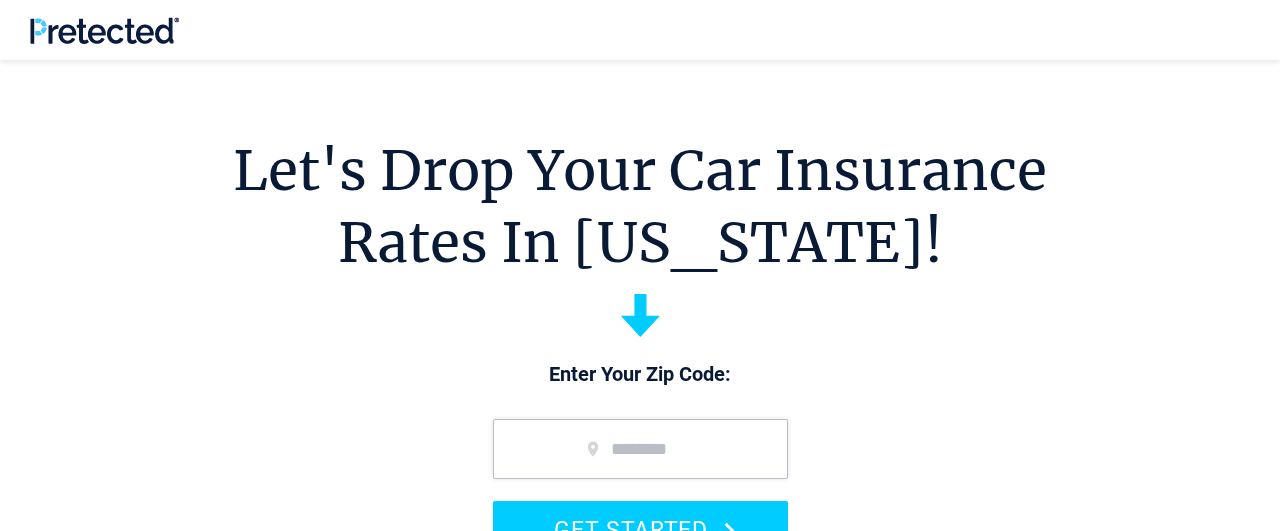 scroll, scrollTop: 172, scrollLeft: 0, axis: vertical 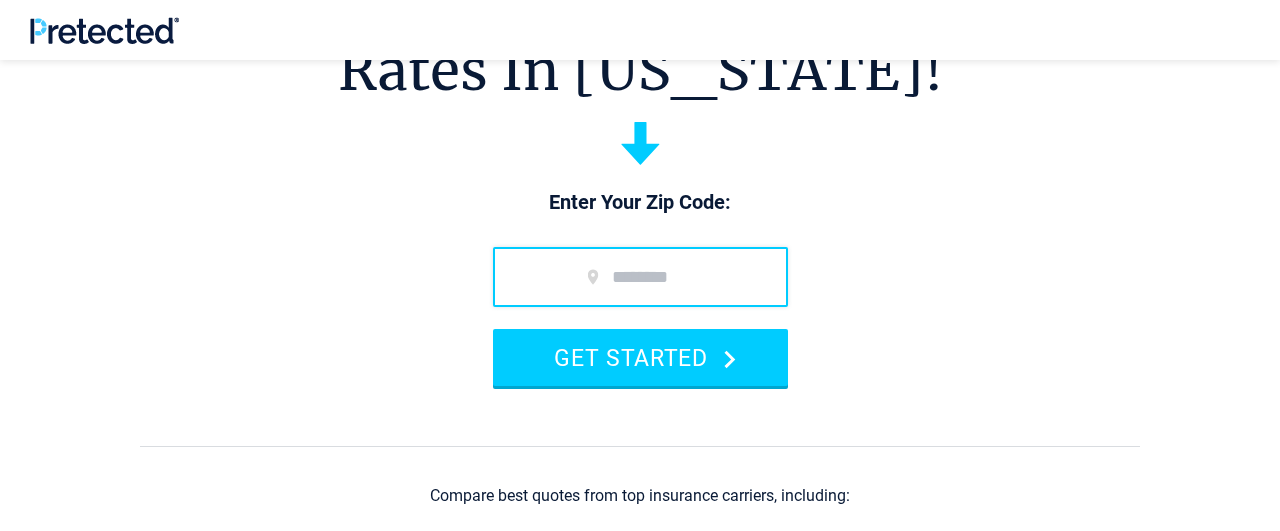 click at bounding box center [640, 277] 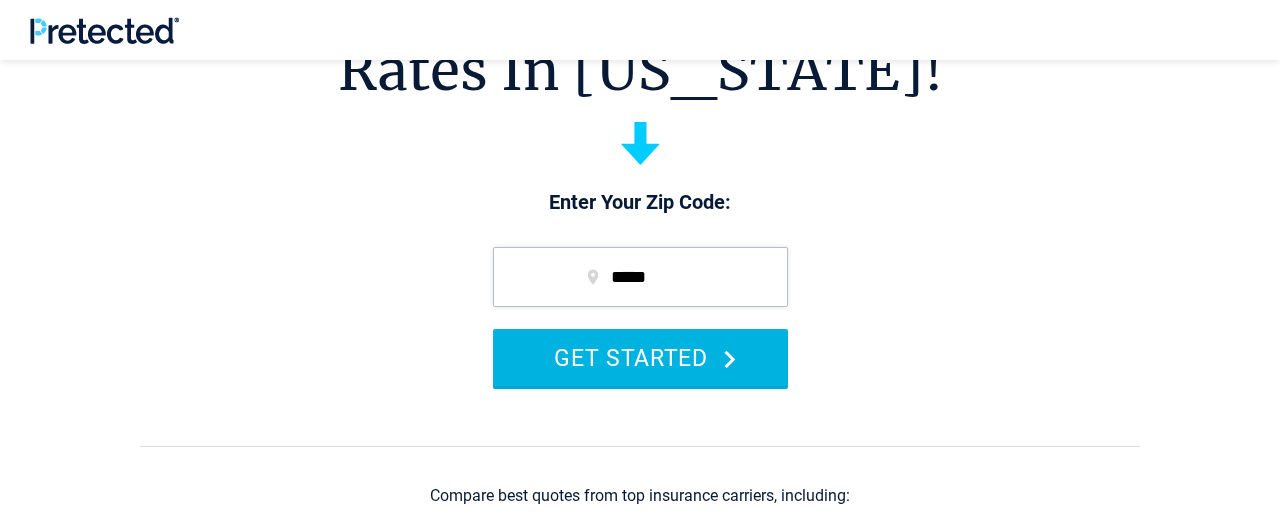 type on "*****" 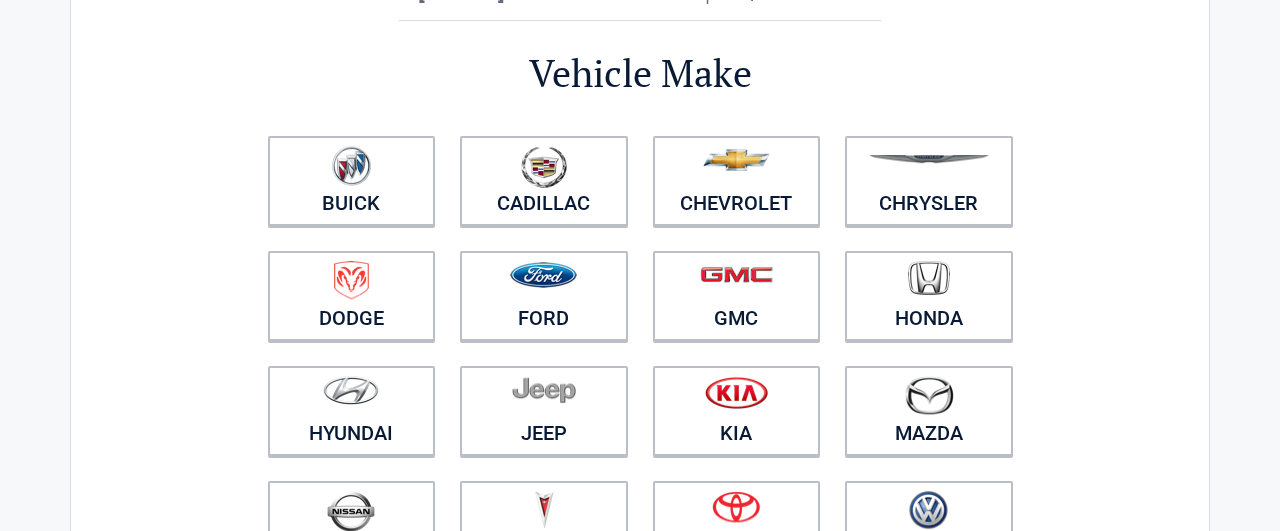 scroll, scrollTop: 172, scrollLeft: 0, axis: vertical 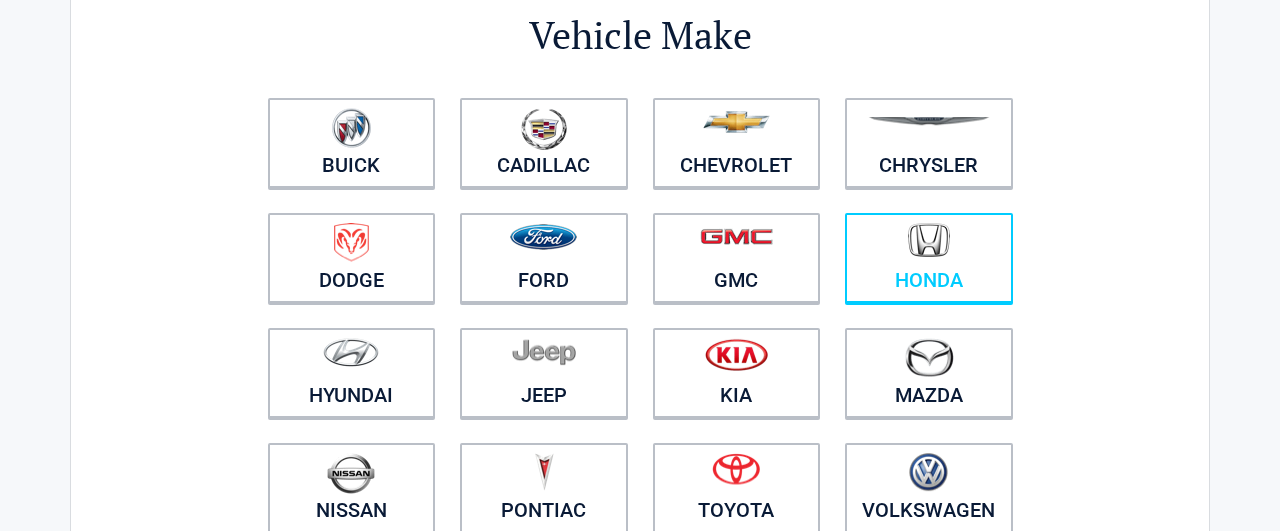 click at bounding box center (929, 240) 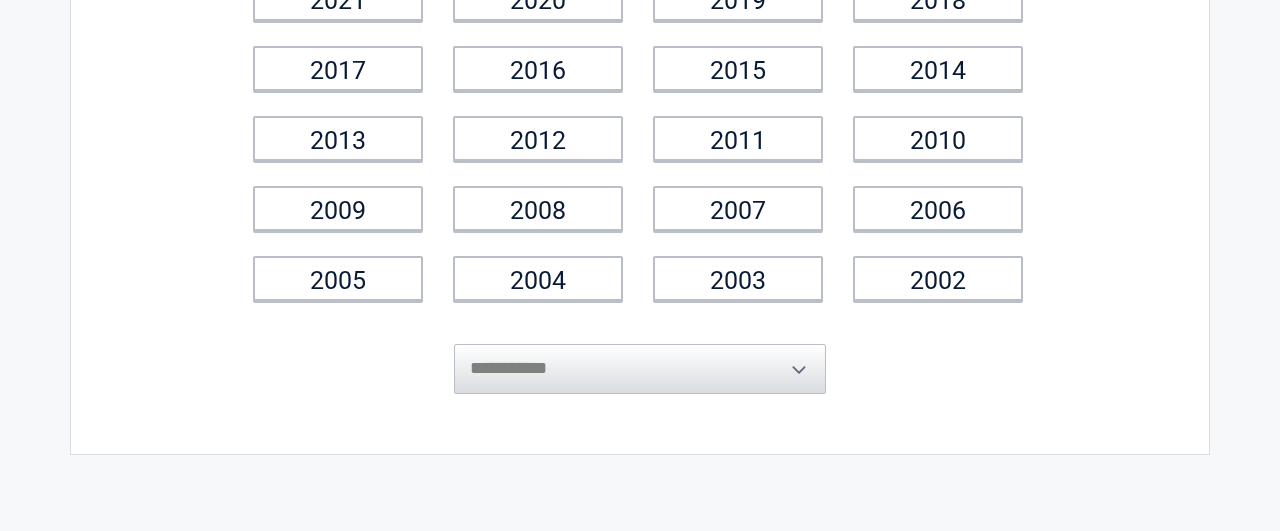 scroll, scrollTop: 344, scrollLeft: 0, axis: vertical 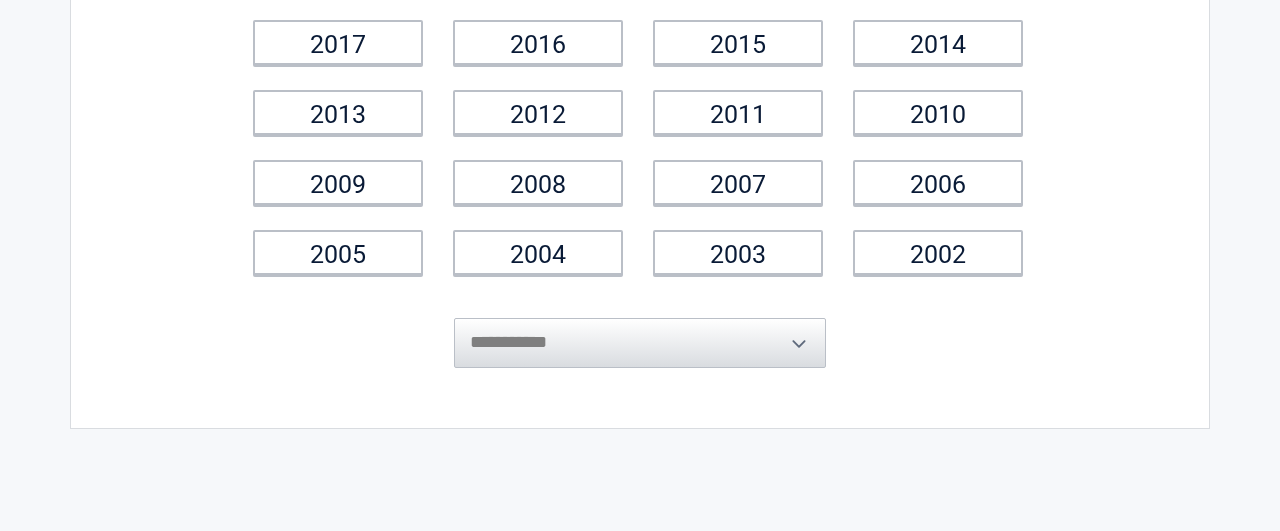 click on "**********" at bounding box center [640, 328] 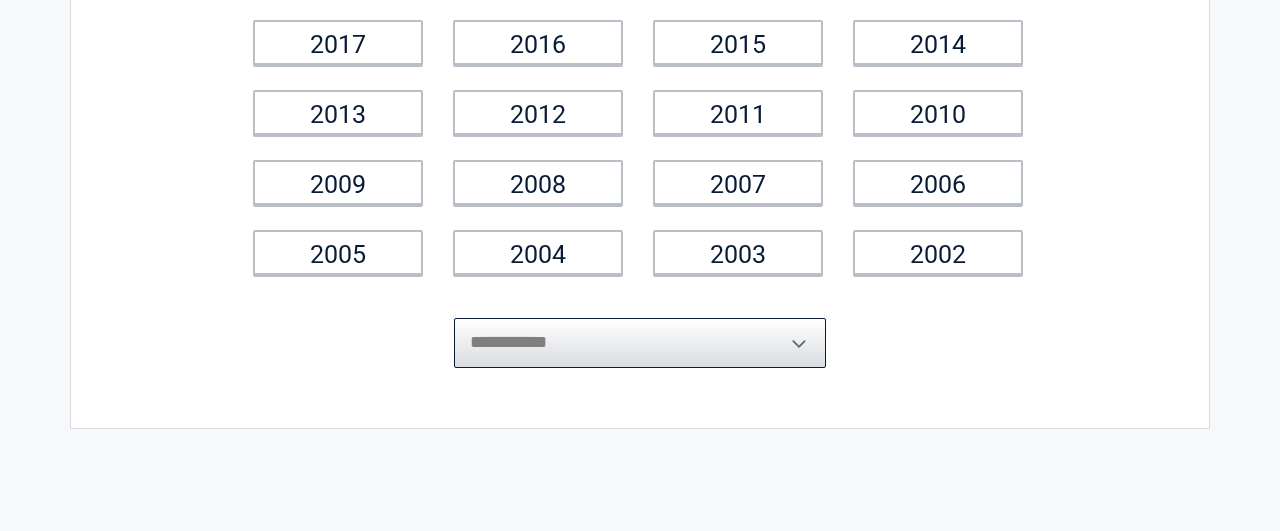 click on "**********" at bounding box center [640, 343] 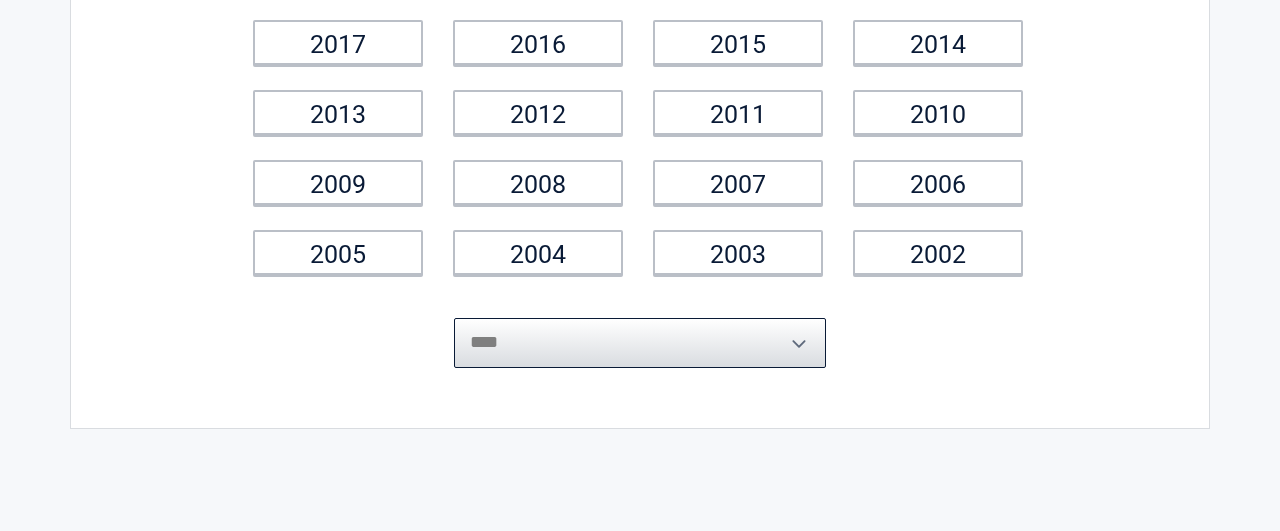 click on "****" at bounding box center (0, 0) 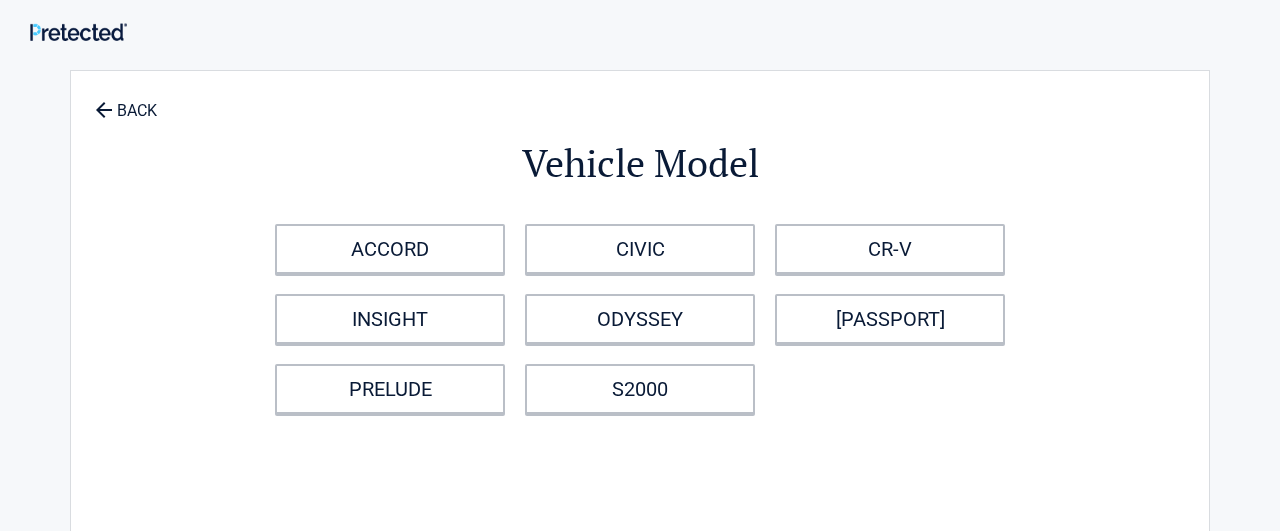 scroll, scrollTop: 0, scrollLeft: 0, axis: both 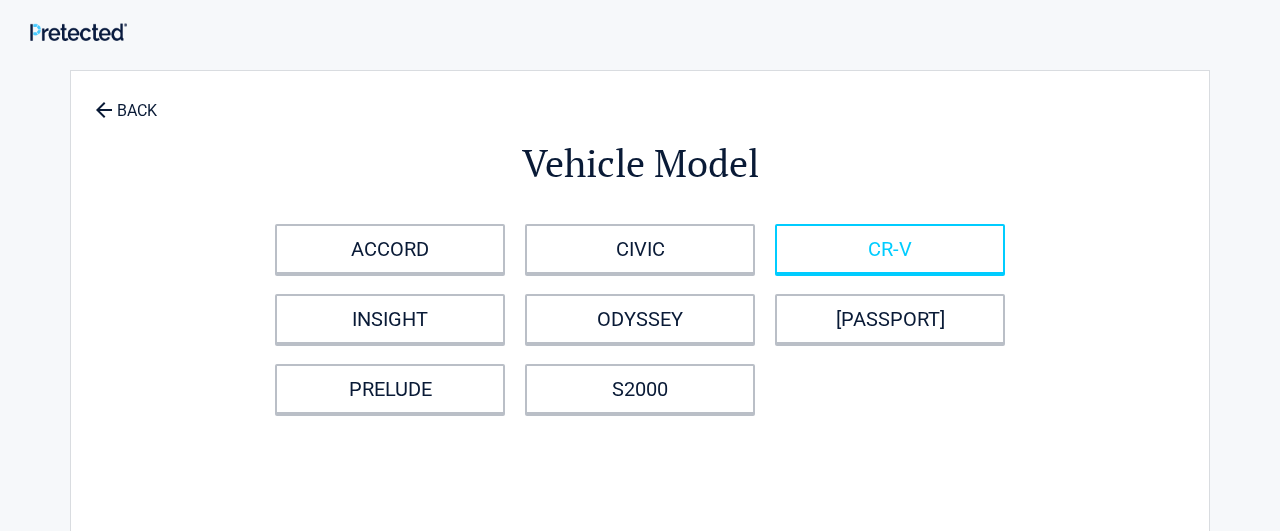 click on "CR-V" at bounding box center (890, 249) 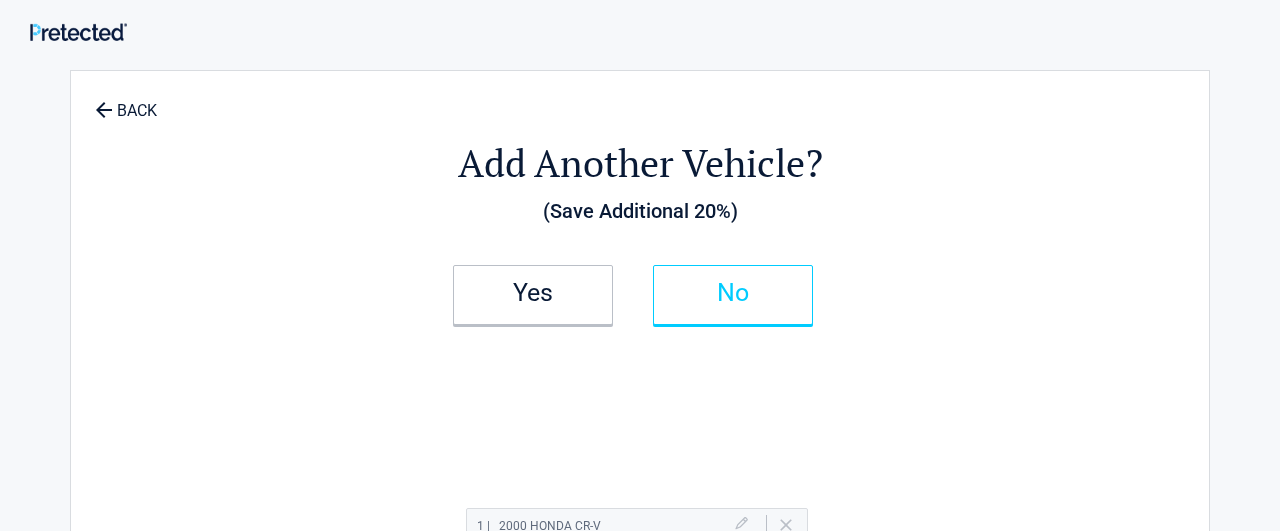 click on "No" at bounding box center [733, 293] 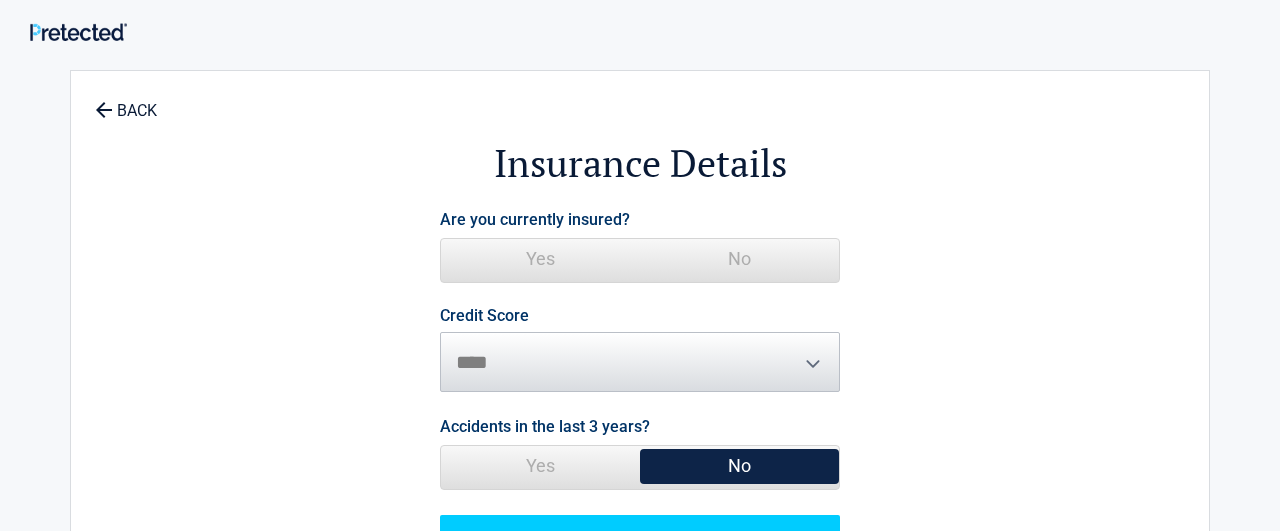 scroll, scrollTop: 172, scrollLeft: 0, axis: vertical 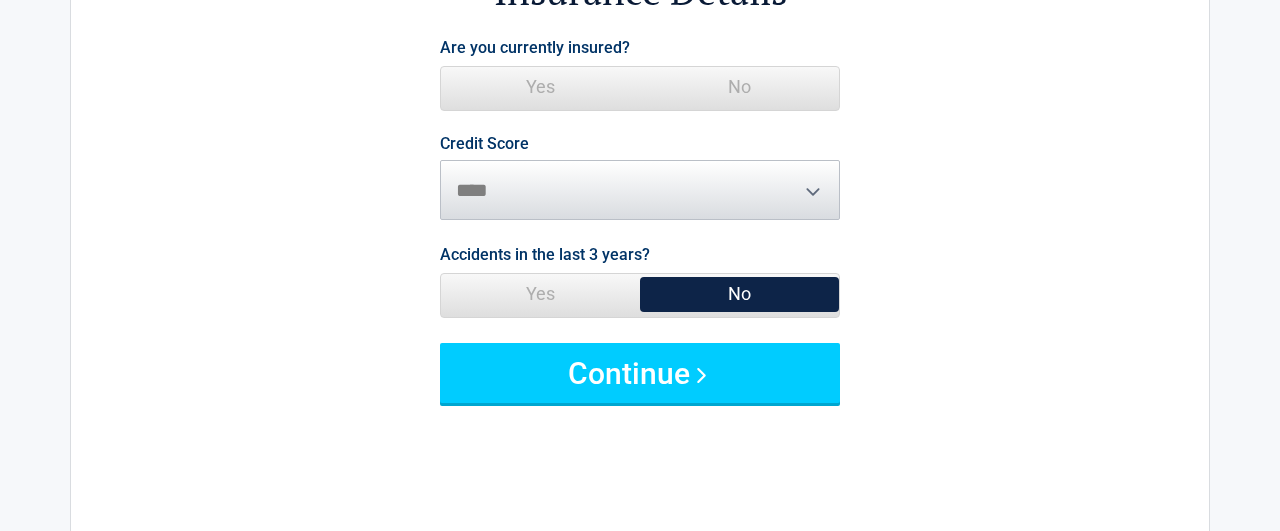 click on "Yes" at bounding box center [540, 87] 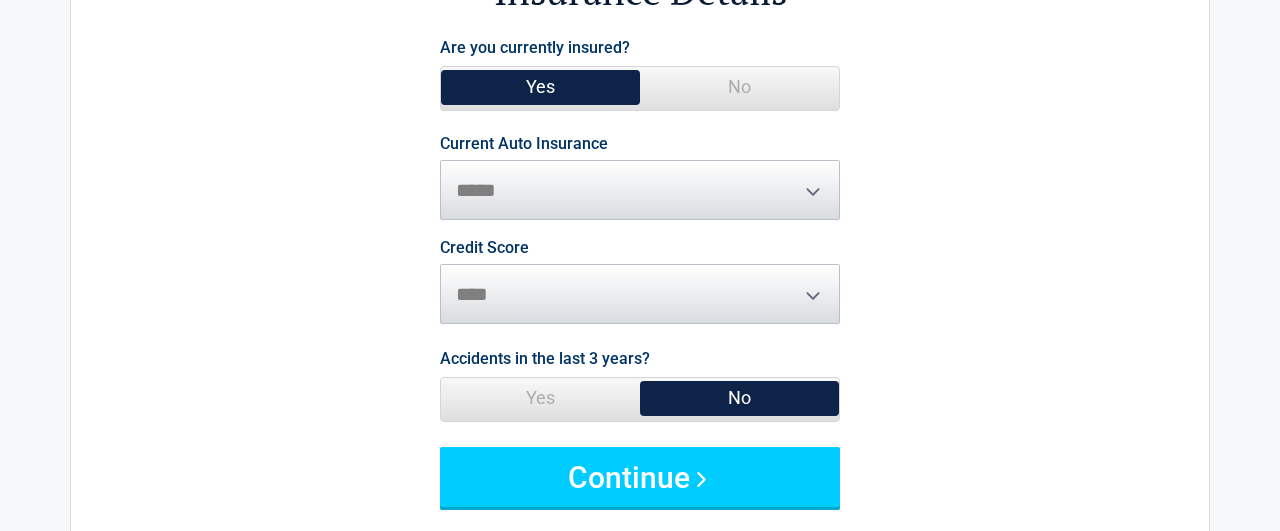 click on "Credit Score
*********
****
*******
****" at bounding box center (640, 282) 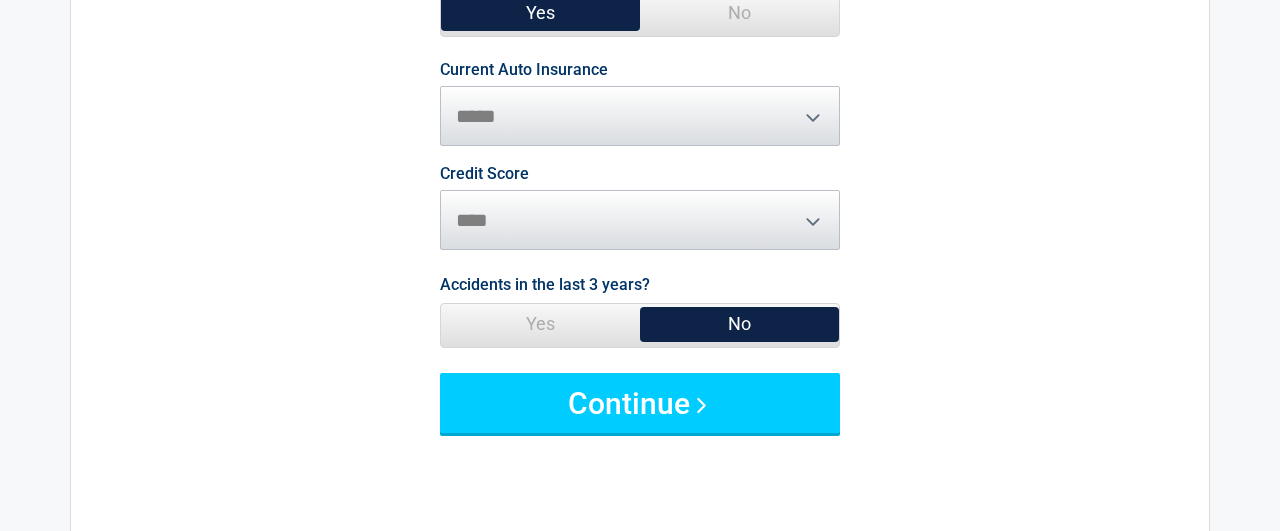scroll, scrollTop: 344, scrollLeft: 0, axis: vertical 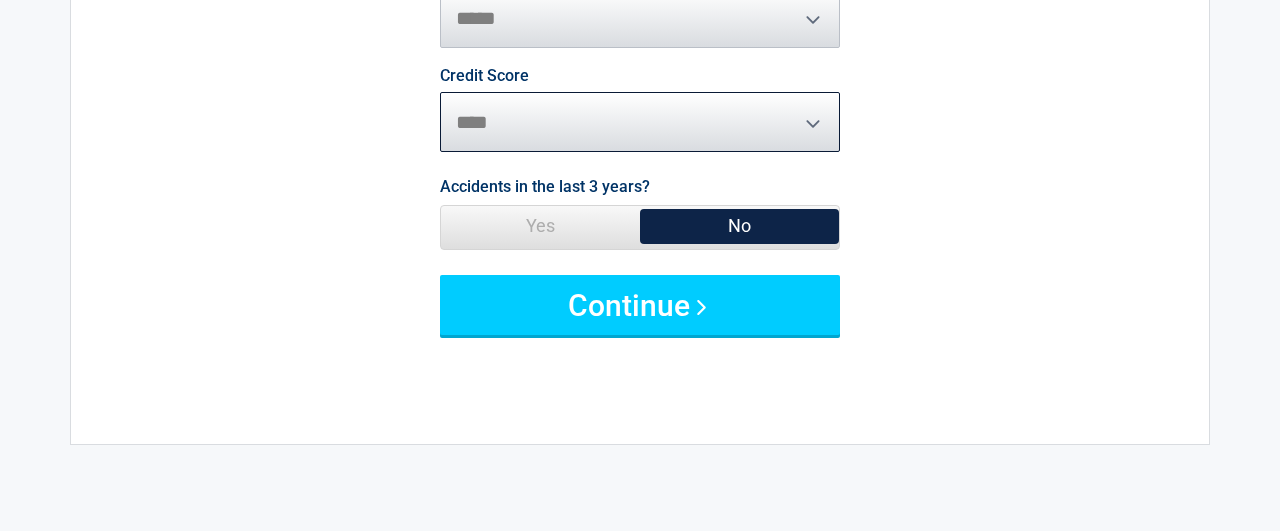 click on "*********
****
*******
****" at bounding box center [640, 122] 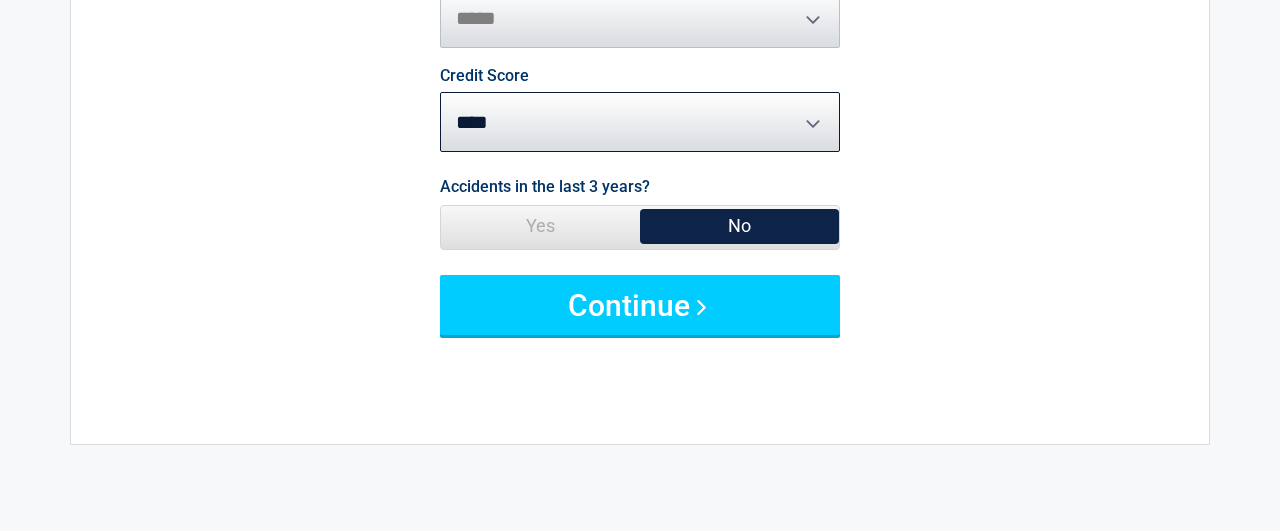 drag, startPoint x: 697, startPoint y: 218, endPoint x: 692, endPoint y: 229, distance: 12.083046 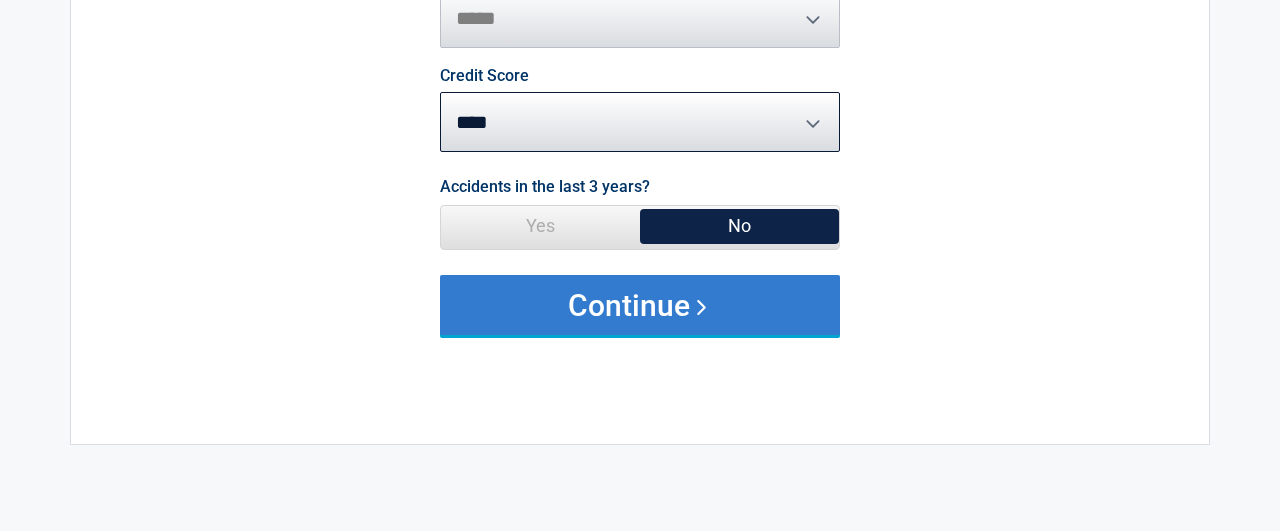 click on "Continue" at bounding box center [640, 305] 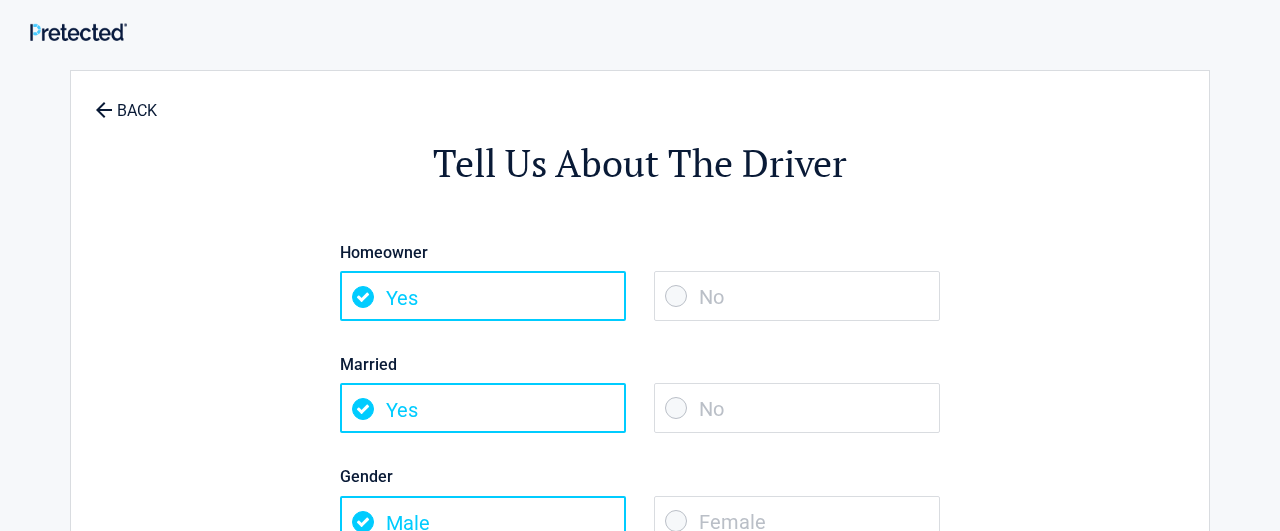 scroll, scrollTop: 172, scrollLeft: 0, axis: vertical 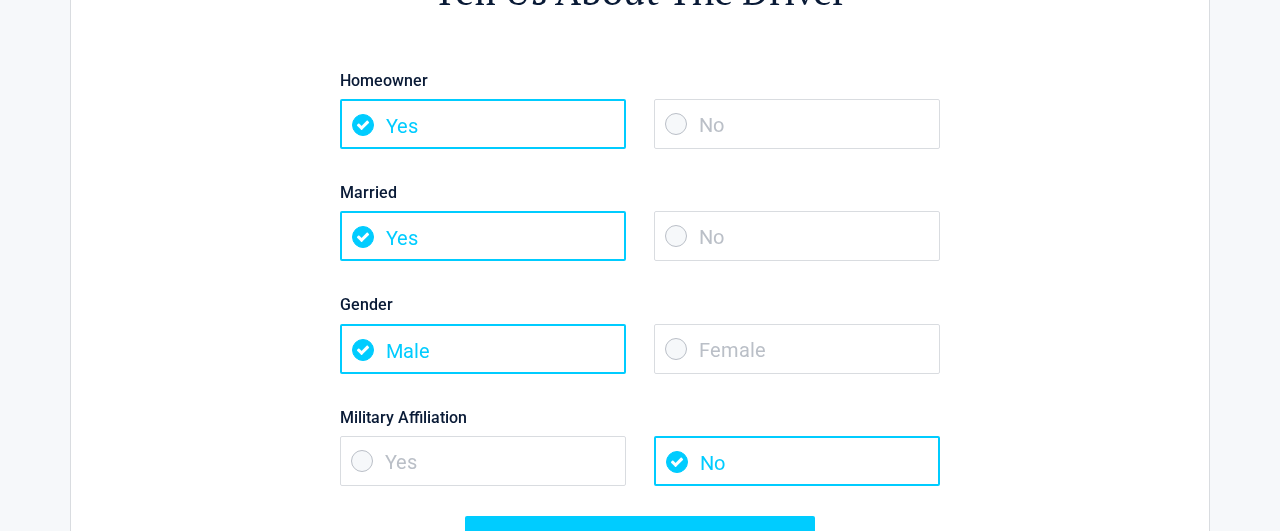 click on "No" at bounding box center (797, 236) 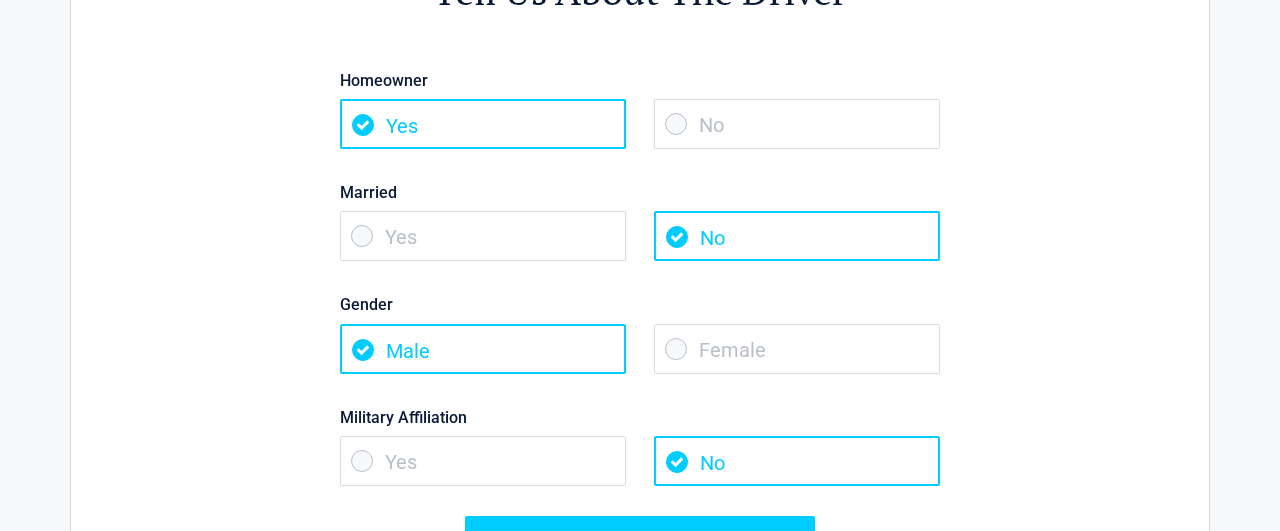 click on "Female" at bounding box center (797, 349) 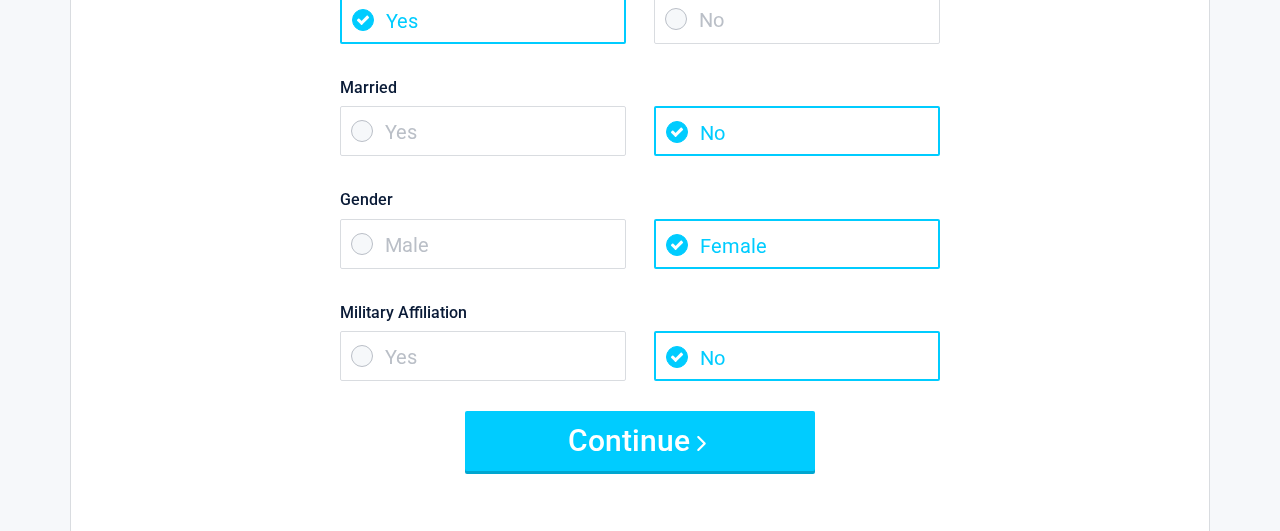 scroll, scrollTop: 344, scrollLeft: 0, axis: vertical 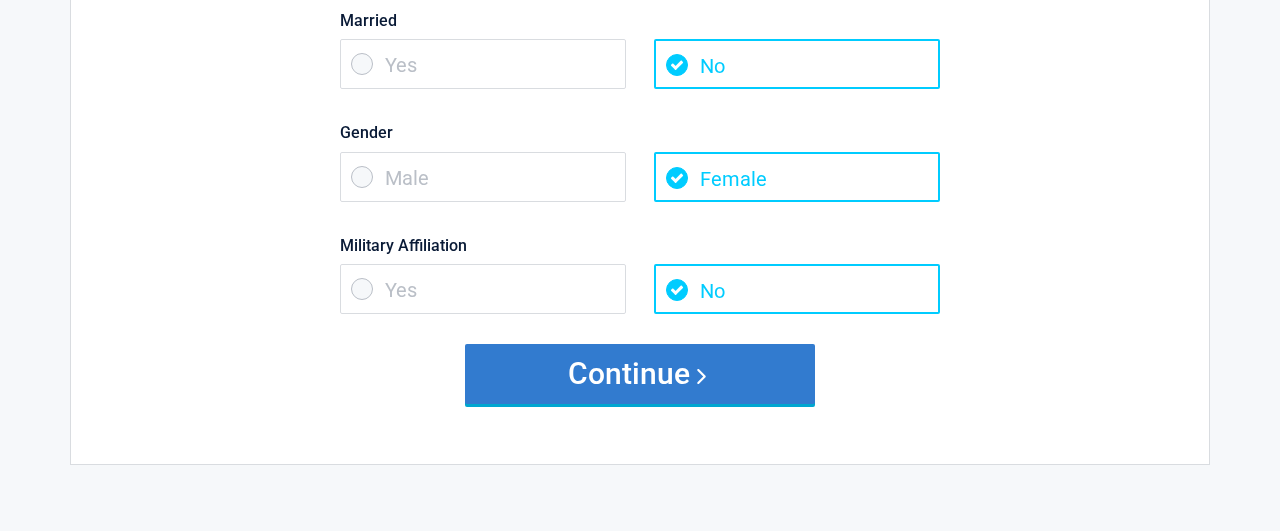 click on "Continue" at bounding box center [640, 374] 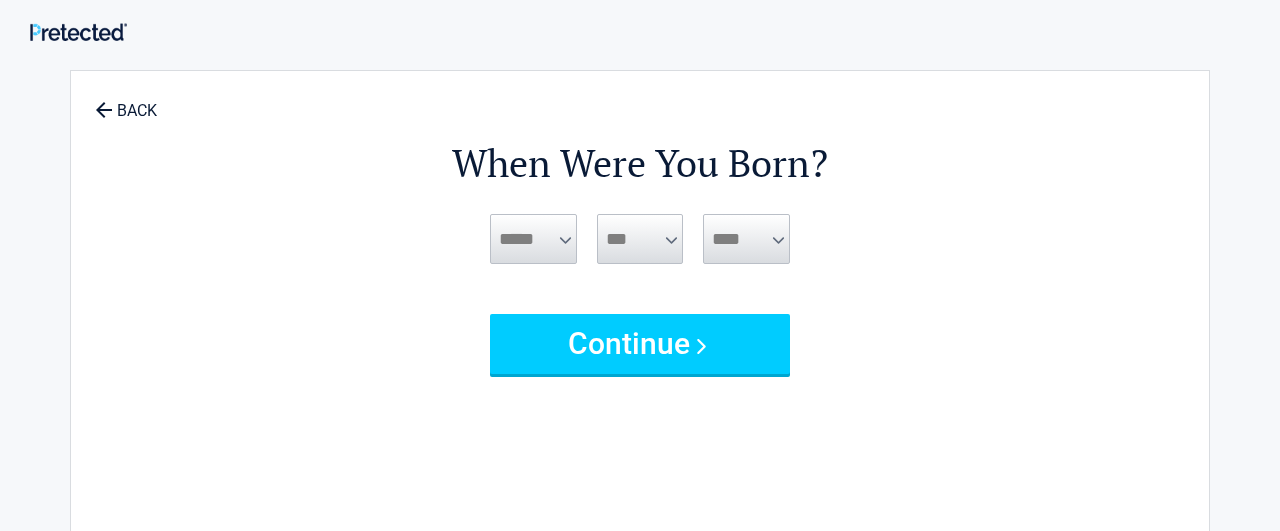 scroll, scrollTop: 0, scrollLeft: 0, axis: both 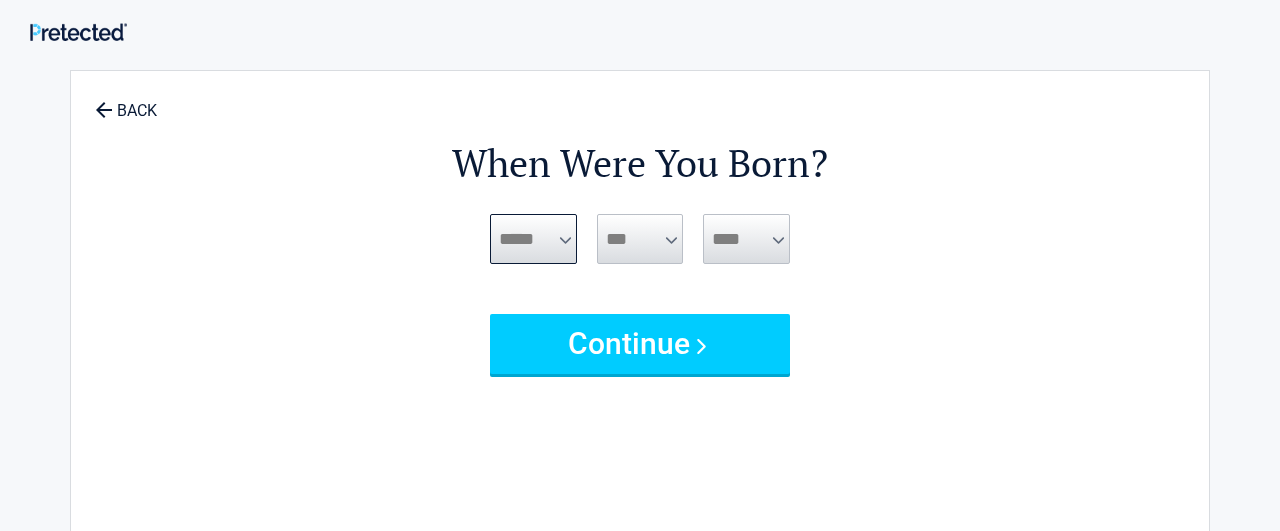 click on "*****
***
***
***
***
***
***
***
***
***
***
***
***" at bounding box center [533, 239] 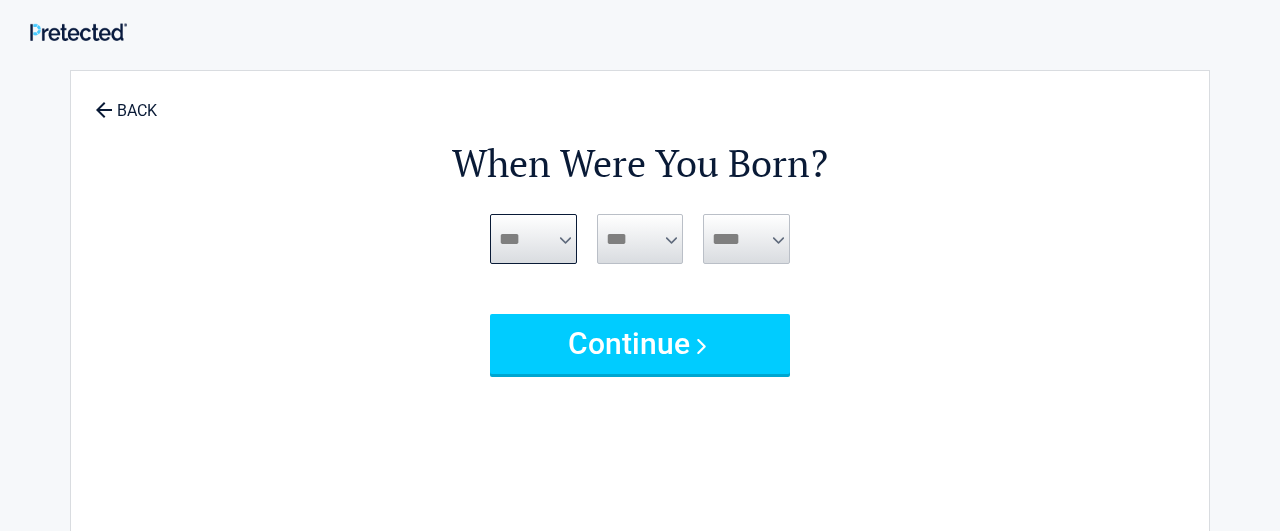 click on "***" at bounding box center (0, 0) 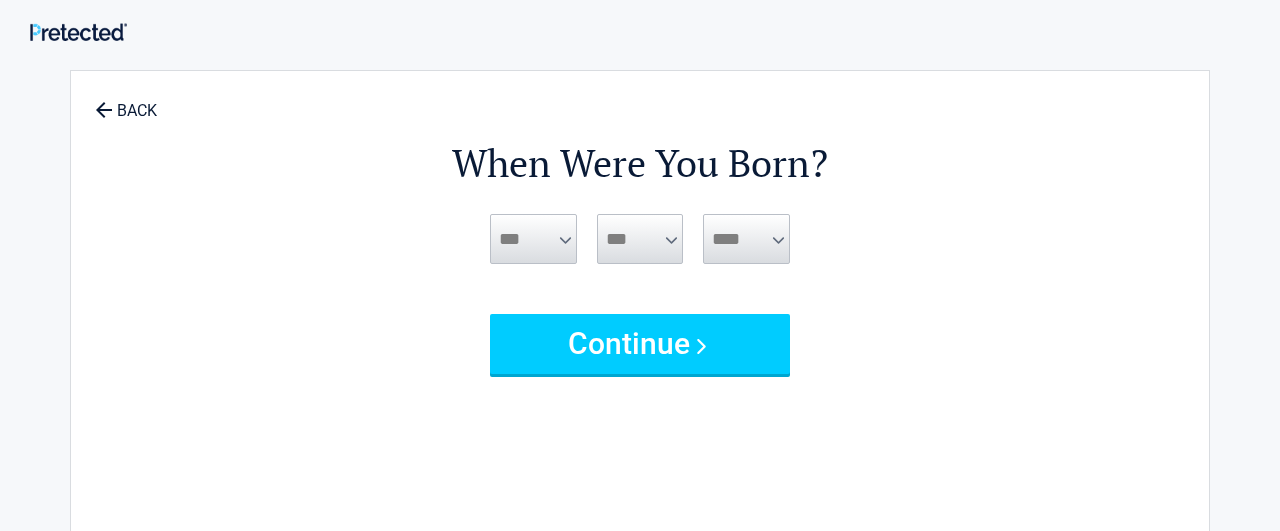 click on "*** * * * * * * * * * ** ** ** ** ** ** ** ** ** ** ** ** ** ** ** ** ** ** ** ** ** **" at bounding box center [640, 239] 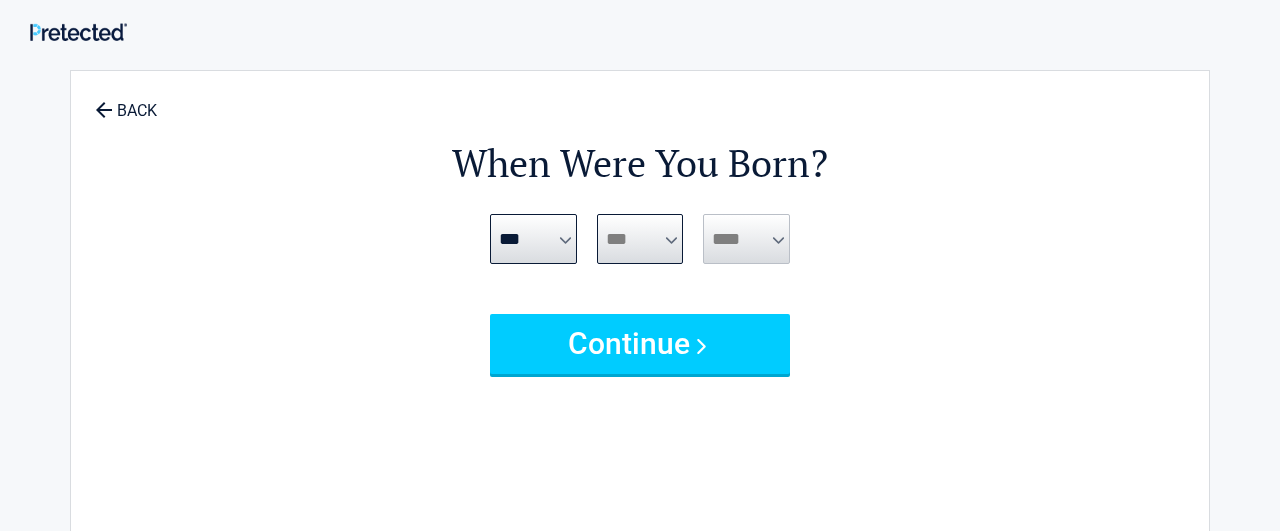 click on "*** * * * * * * * * * ** ** ** ** ** ** ** ** ** ** ** ** ** ** ** ** ** ** ** ** ** **" at bounding box center [640, 239] 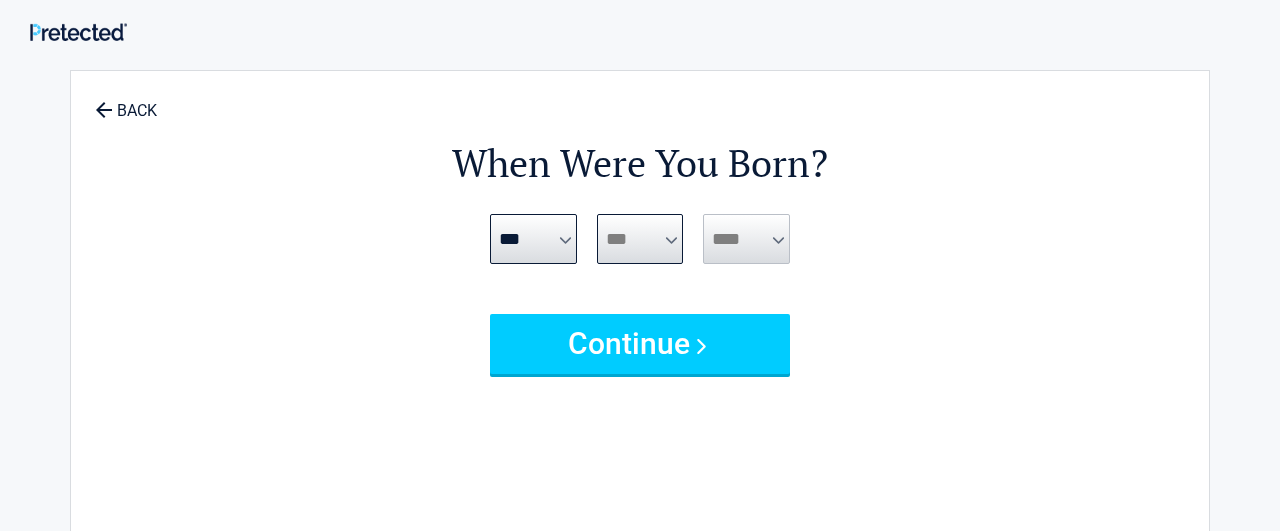 select on "**" 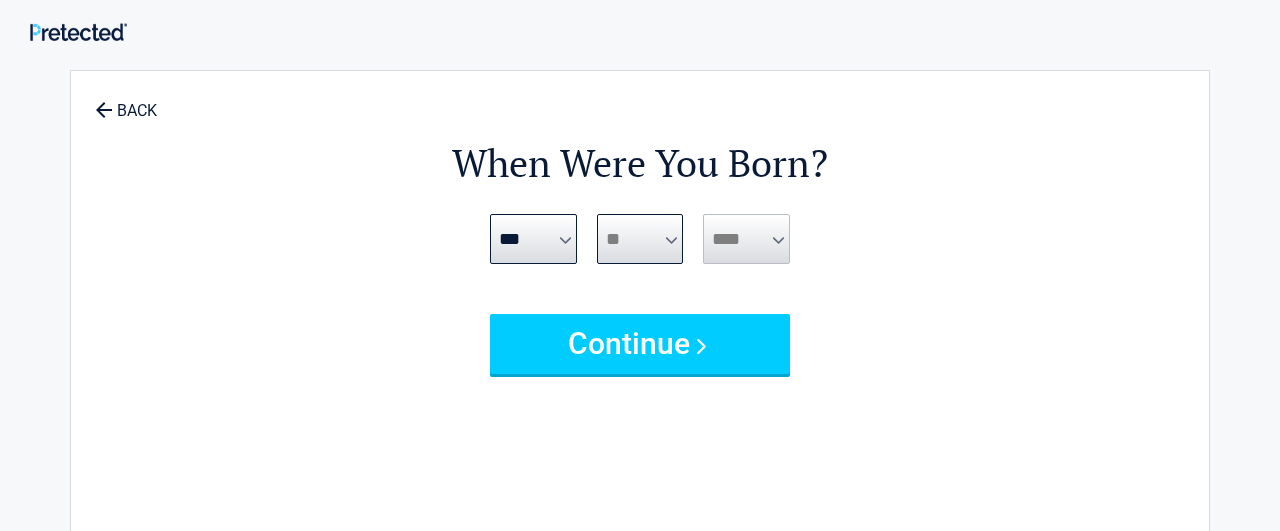 click on "**" at bounding box center (0, 0) 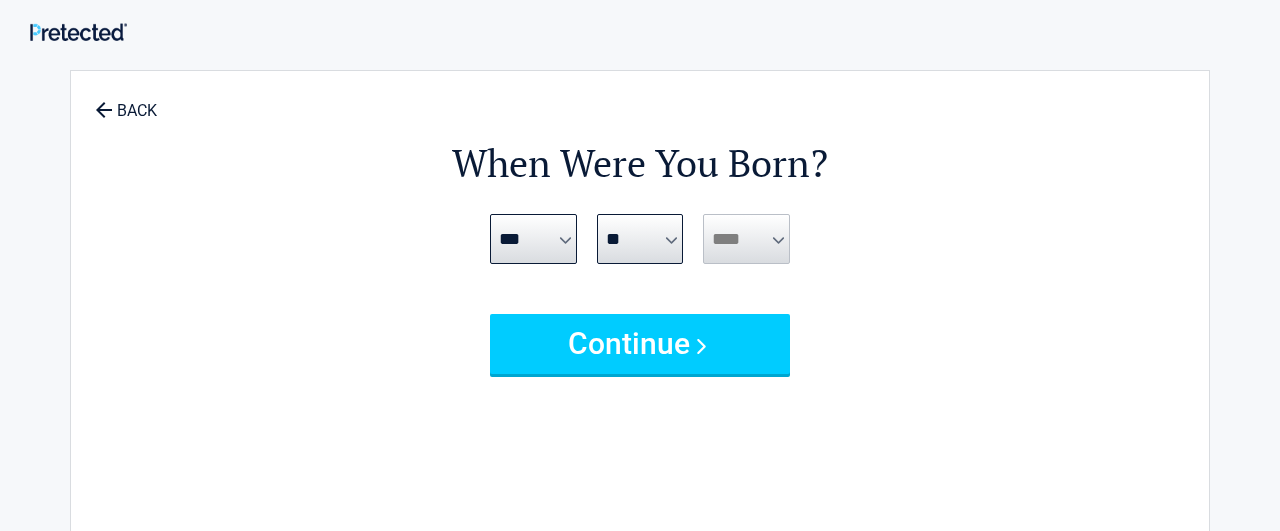click on "****
****
****
****
****
****
****
****
****
****
****
****
****
****
****
****
****
****
****
****
****
****
****
****
****
****
****
****
****
****
****
****
****
****
****
****
****
****
****
****
****
****
****
****
****
****
****
****
****
****
****
****
****
****
****
****
****
****
****
****
****
****
**** ****" at bounding box center (746, 239) 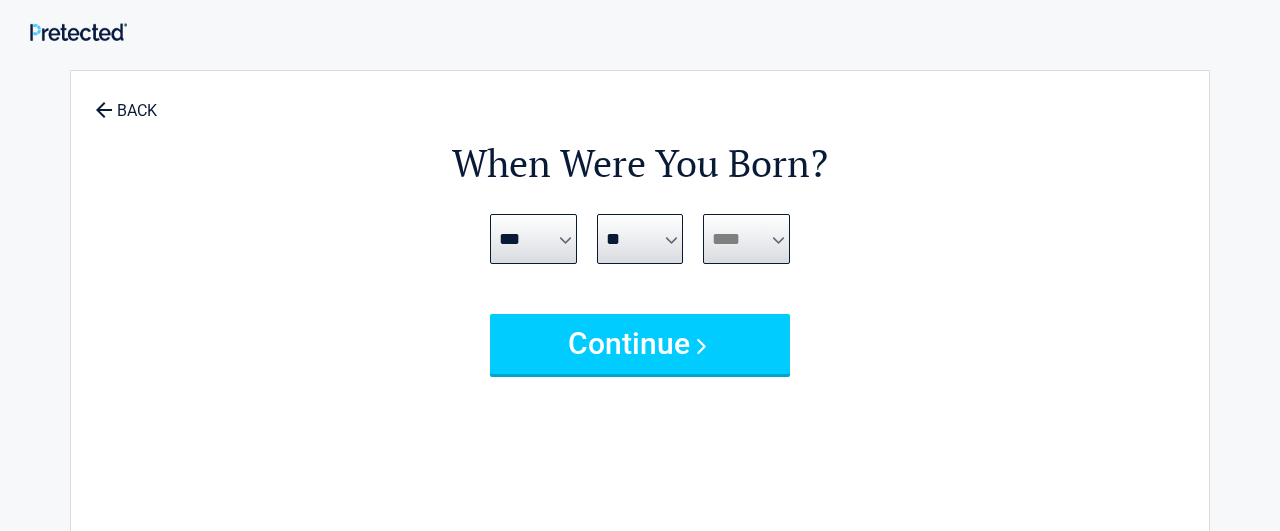 click on "****
****
****
****
****
****
****
****
****
****
****
****
****
****
****
****
****
****
****
****
****
****
****
****
****
****
****
****
****
****
****
****
****
****
****
****
****
****
****
****
****
****
****
****
****
****
****
****
****
****
****
****
****
****
****
****
****
****
****
****
****
****
****
****" at bounding box center [746, 239] 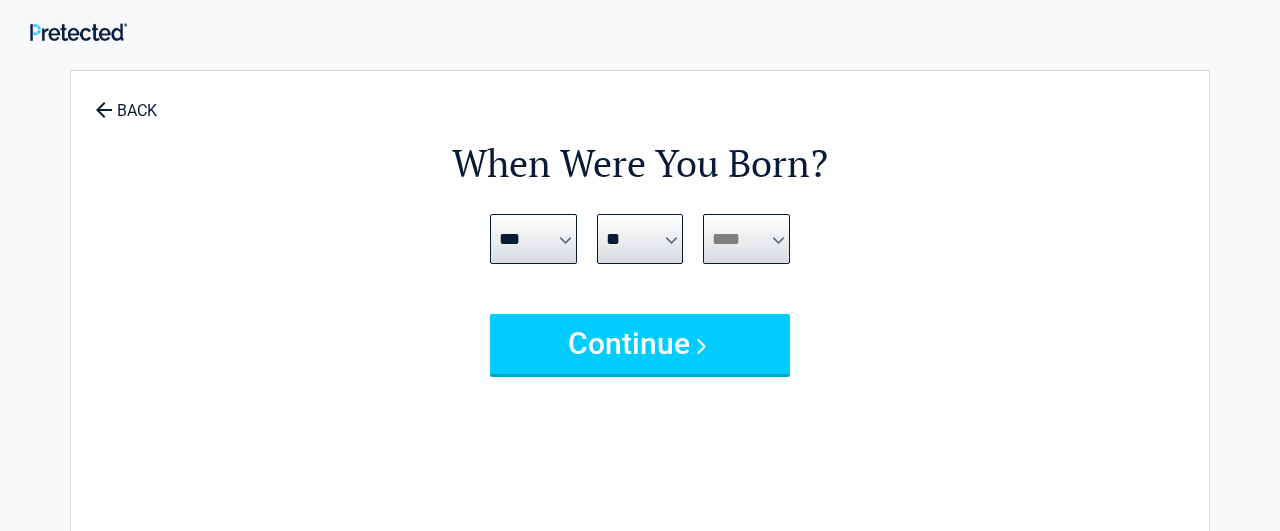 select on "****" 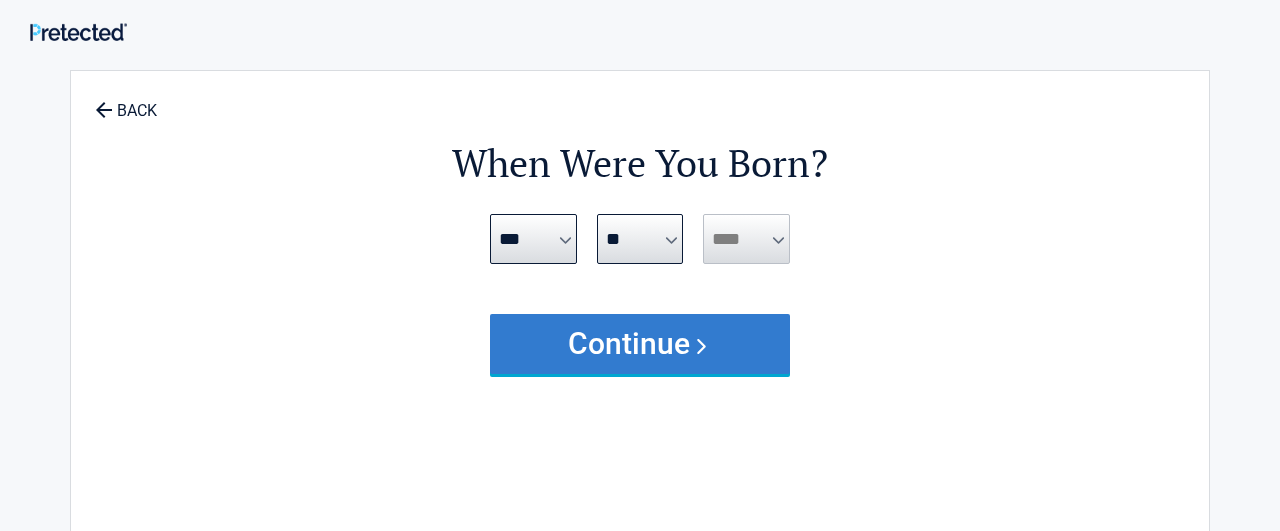 click on "Continue" at bounding box center (640, 344) 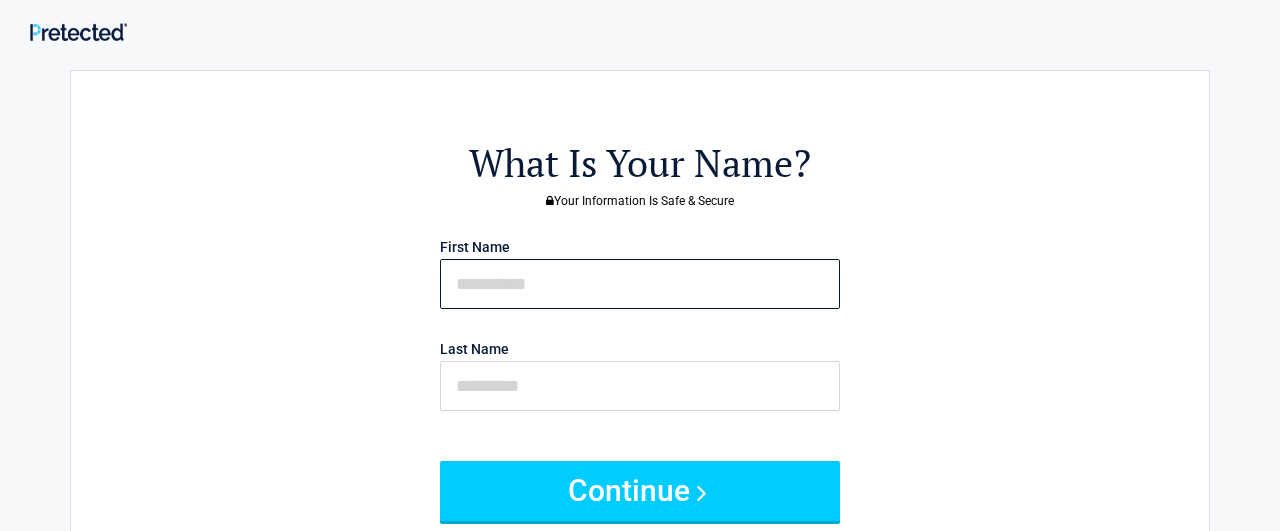 click at bounding box center (640, 284) 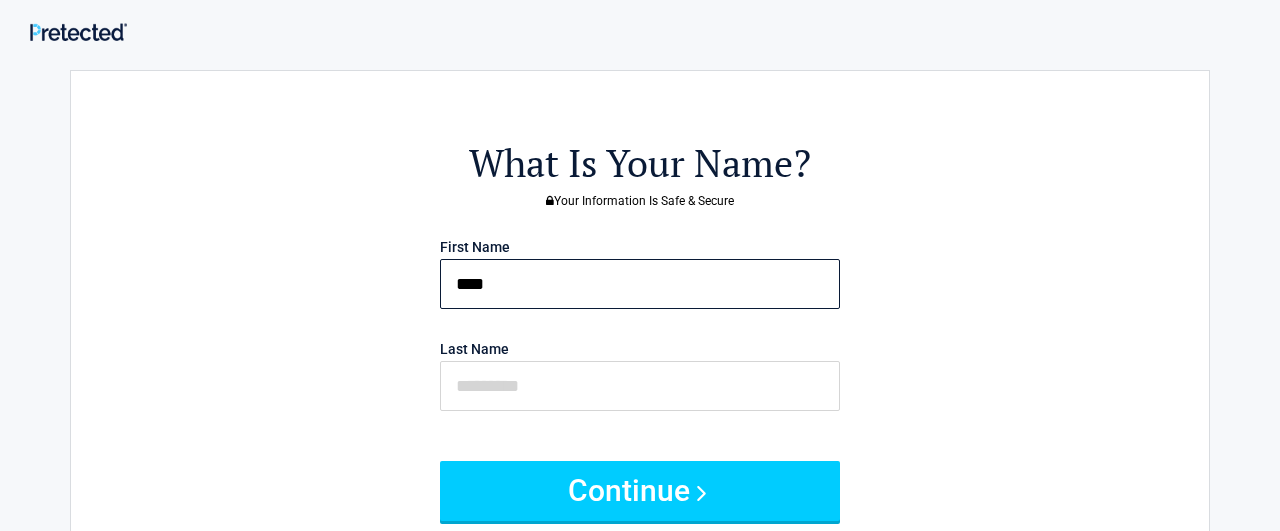 type on "****" 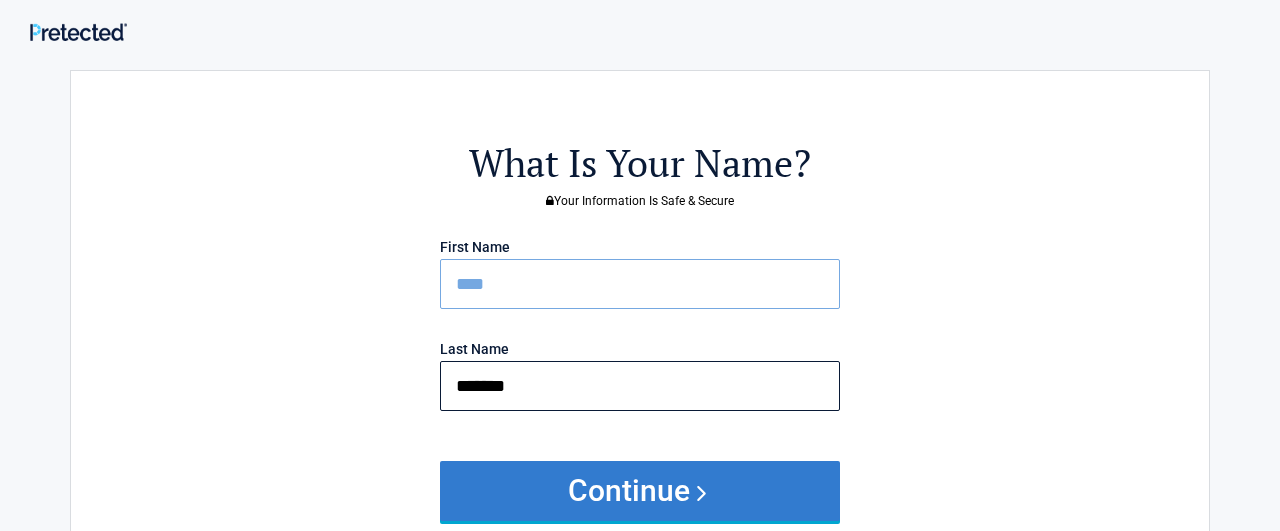 type on "*******" 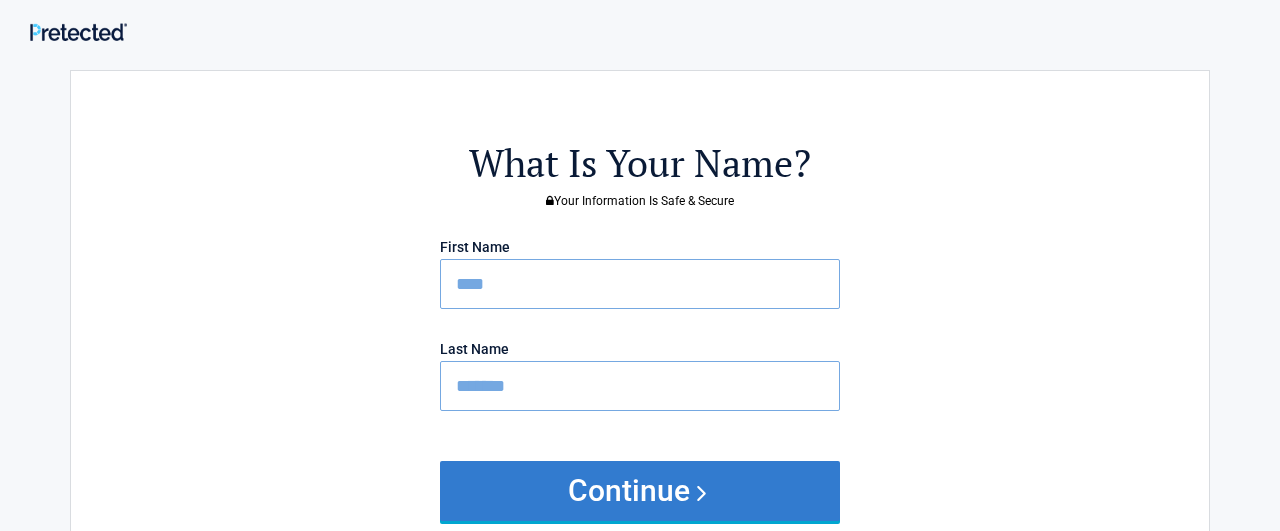 click on "Continue" at bounding box center (640, 491) 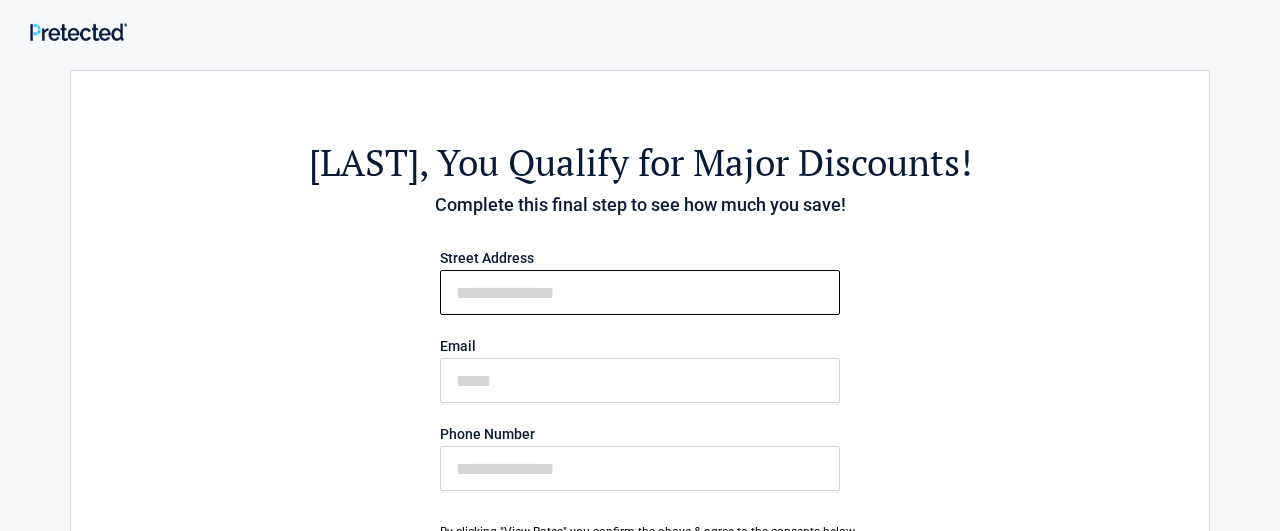 click on "First Name" at bounding box center (640, 292) 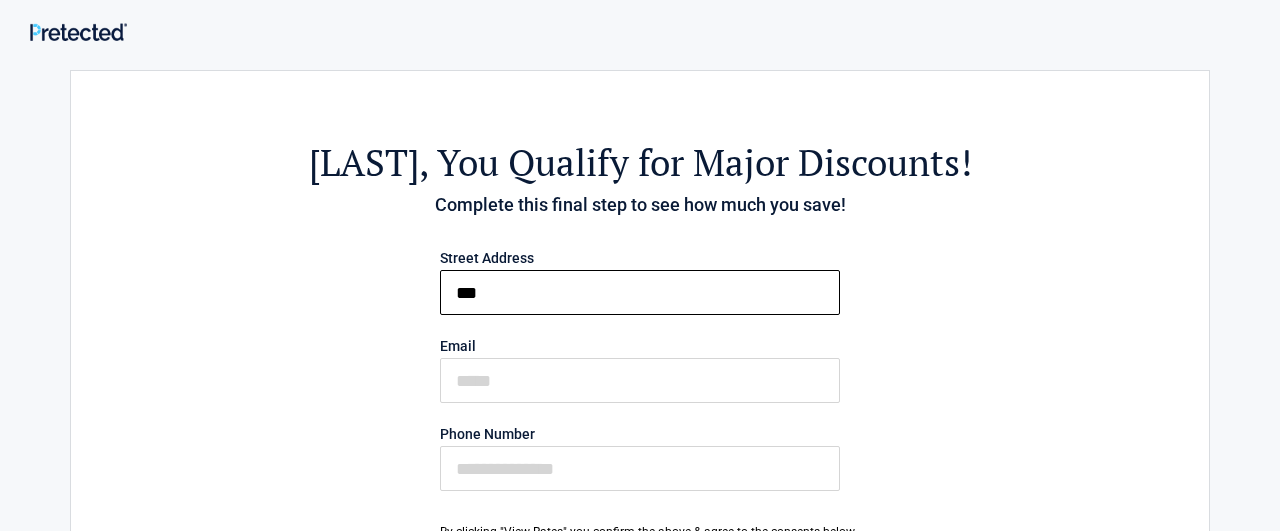 type on "**********" 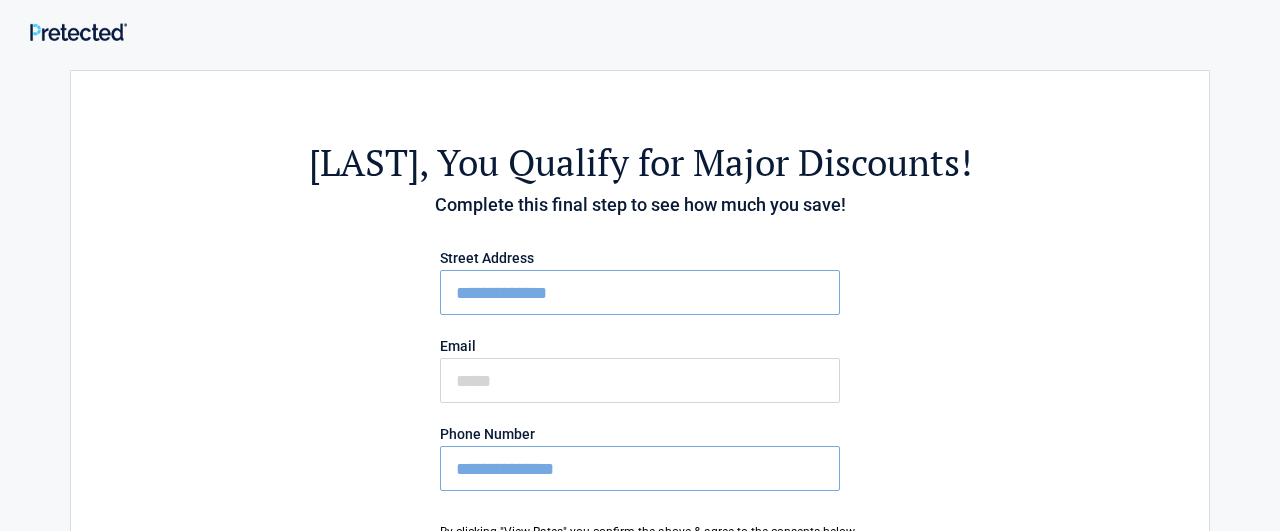 type on "**********" 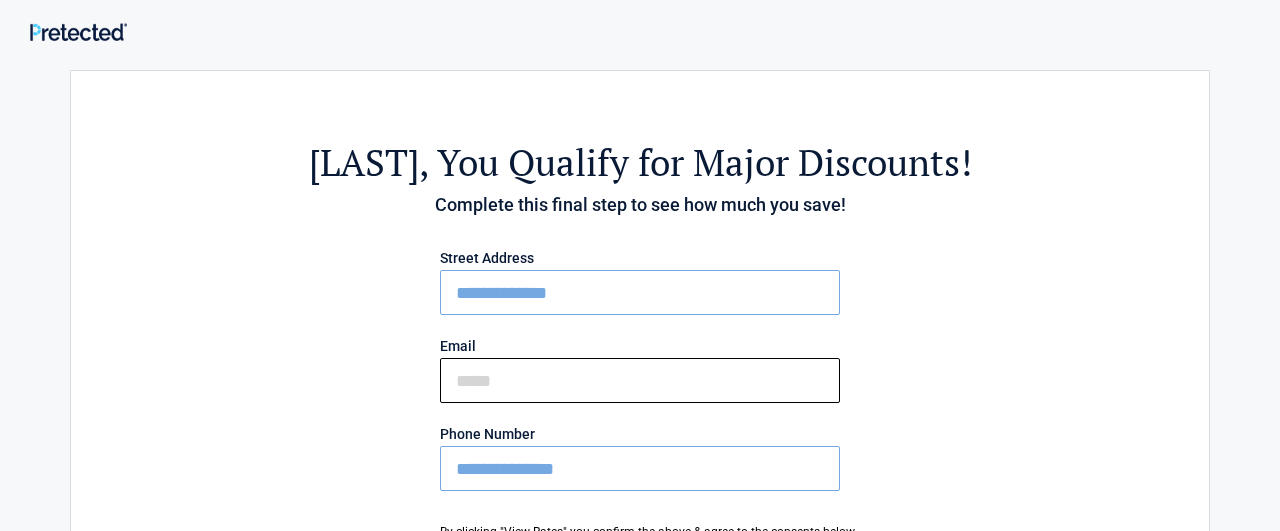 click on "Email" at bounding box center [640, 380] 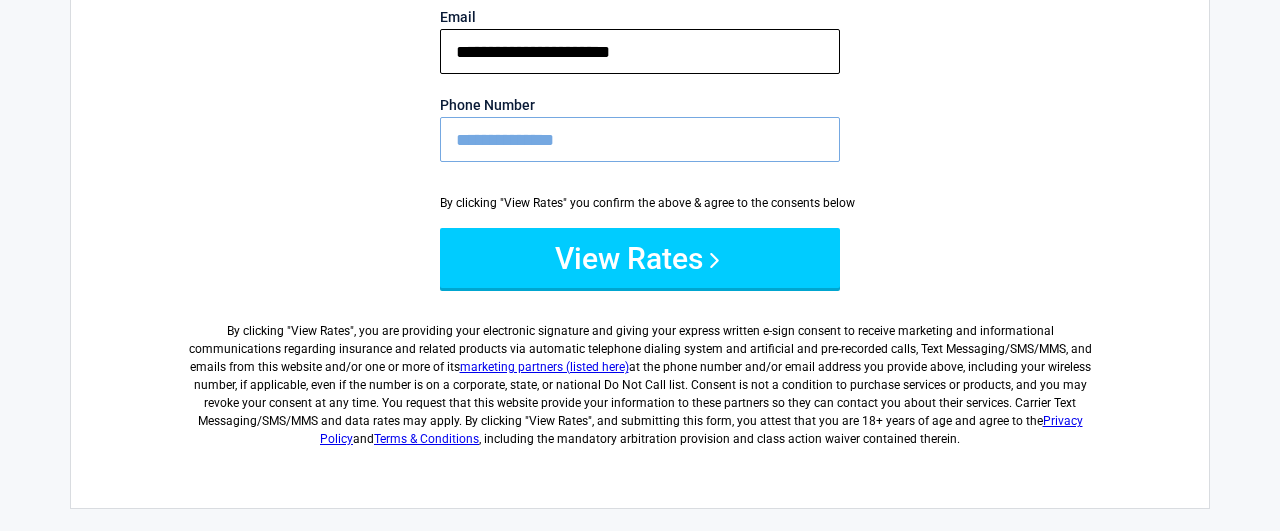 scroll, scrollTop: 344, scrollLeft: 0, axis: vertical 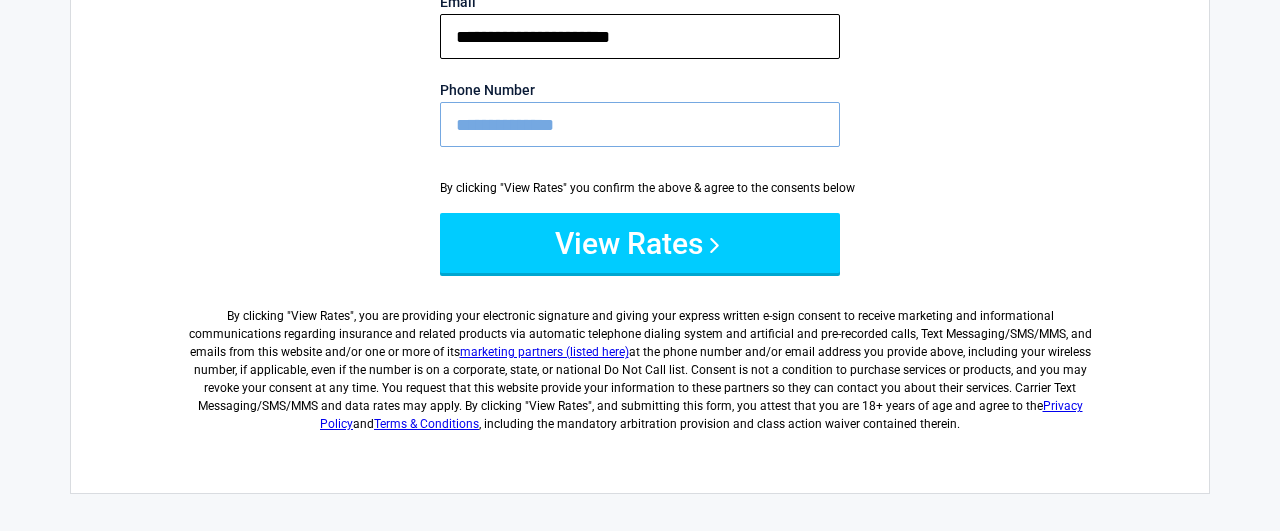 type on "**********" 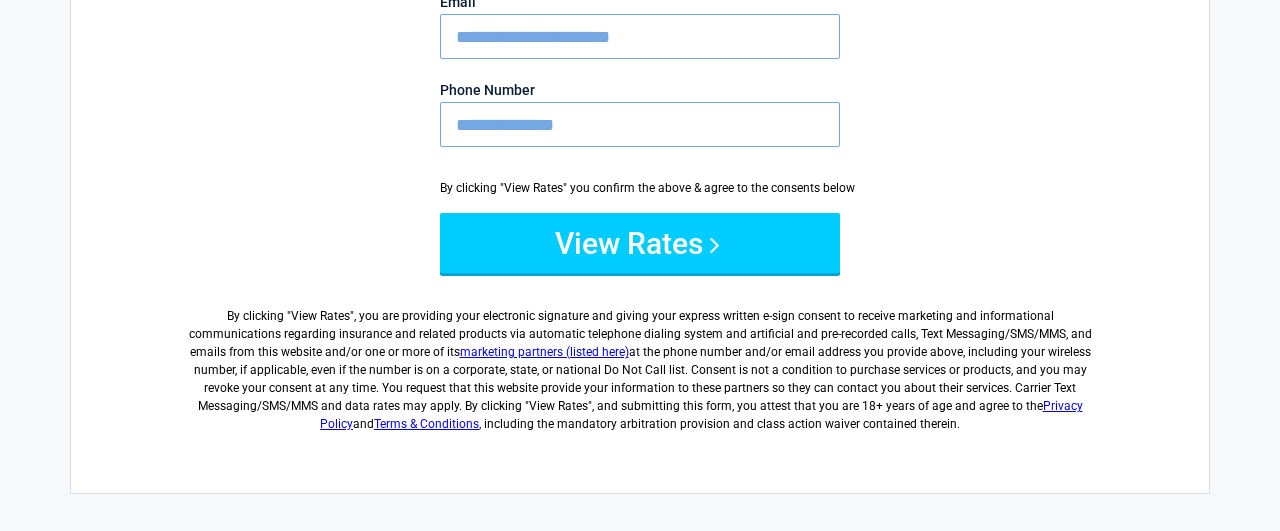 drag, startPoint x: 636, startPoint y: 116, endPoint x: 404, endPoint y: 134, distance: 232.69724 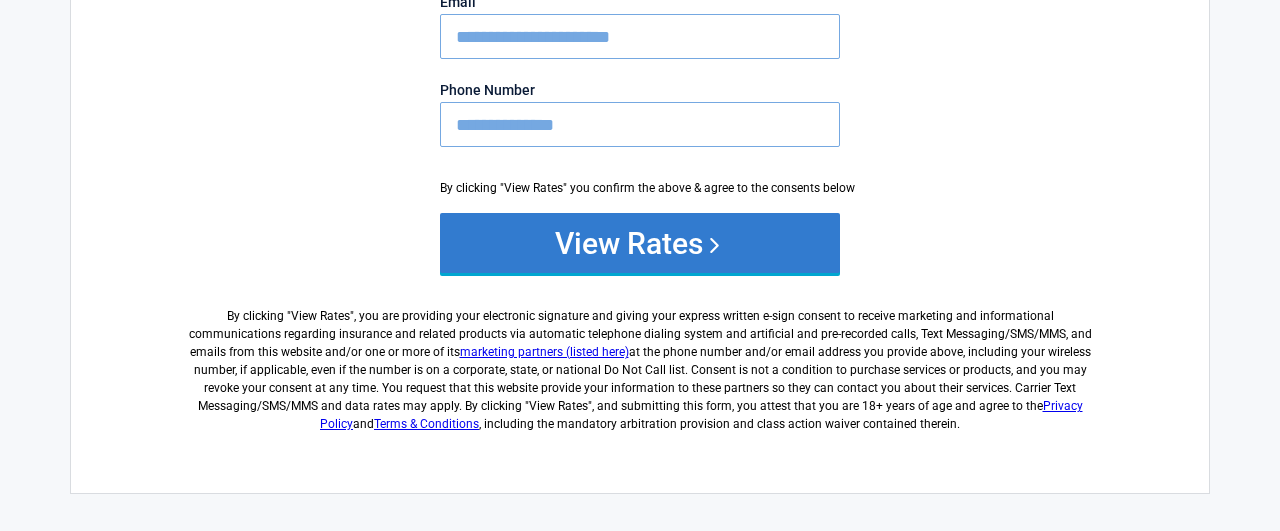 type on "**********" 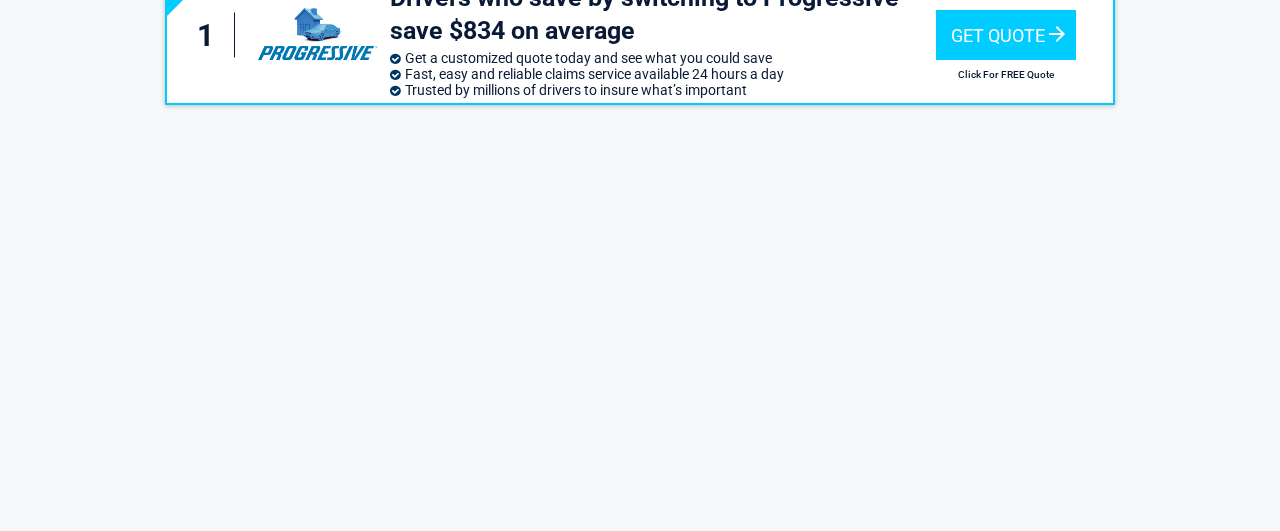 scroll, scrollTop: 84, scrollLeft: 0, axis: vertical 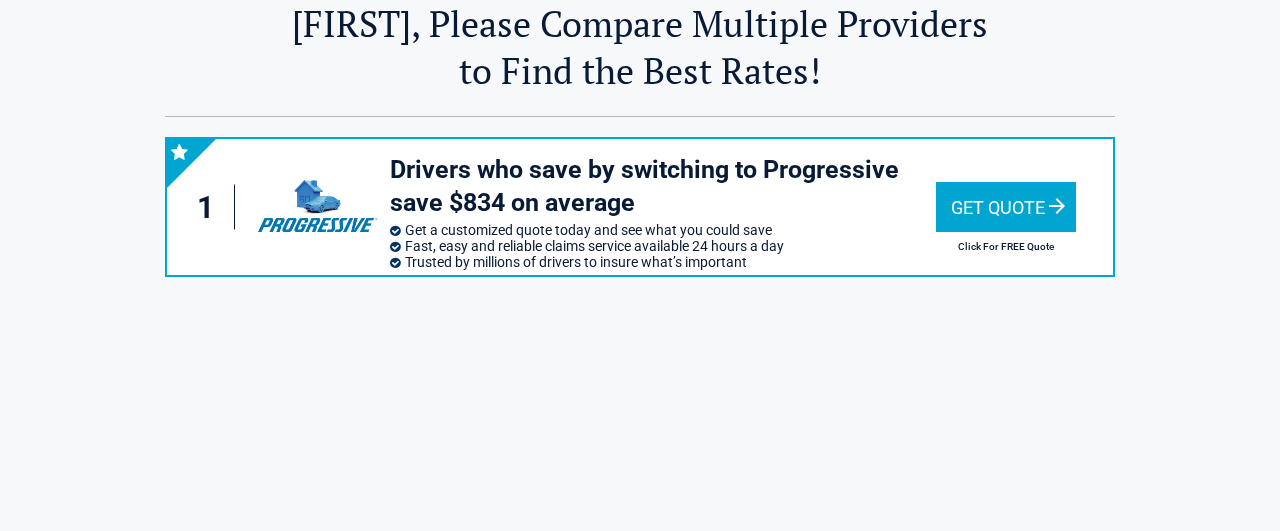 click on "Get Quote" at bounding box center (1006, 207) 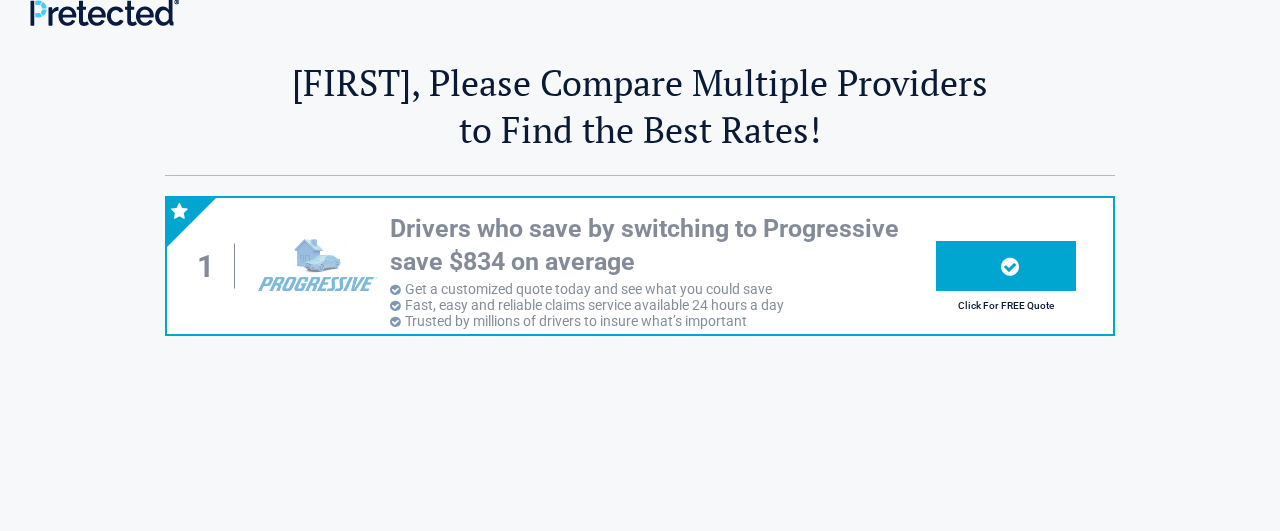 scroll, scrollTop: 0, scrollLeft: 0, axis: both 